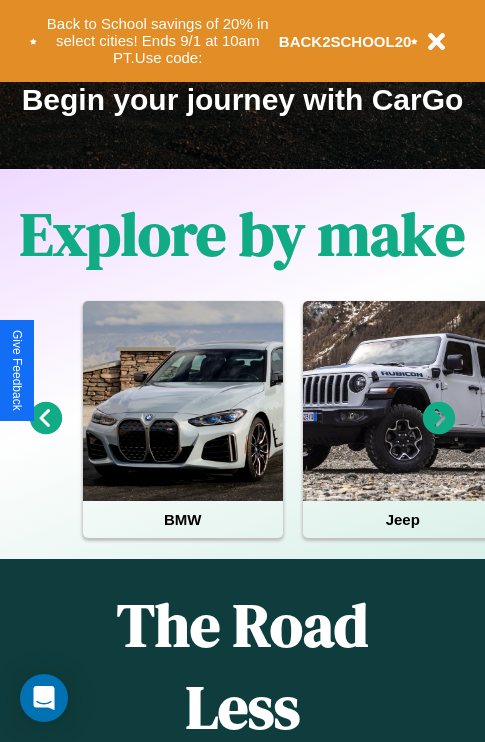 scroll, scrollTop: 308, scrollLeft: 0, axis: vertical 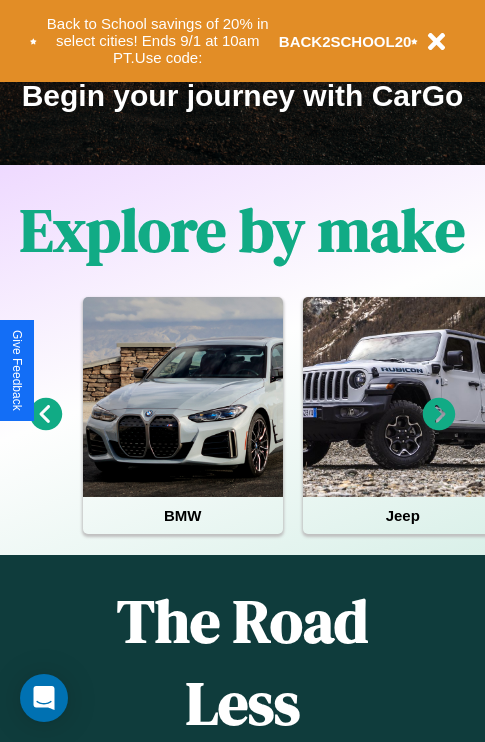 click 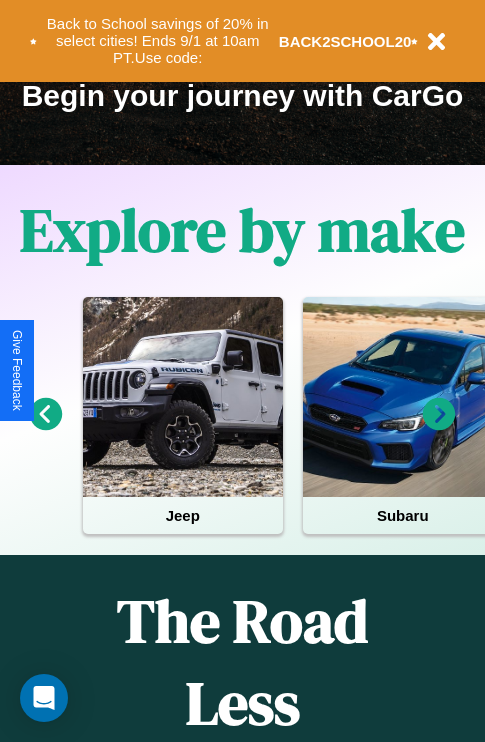 click 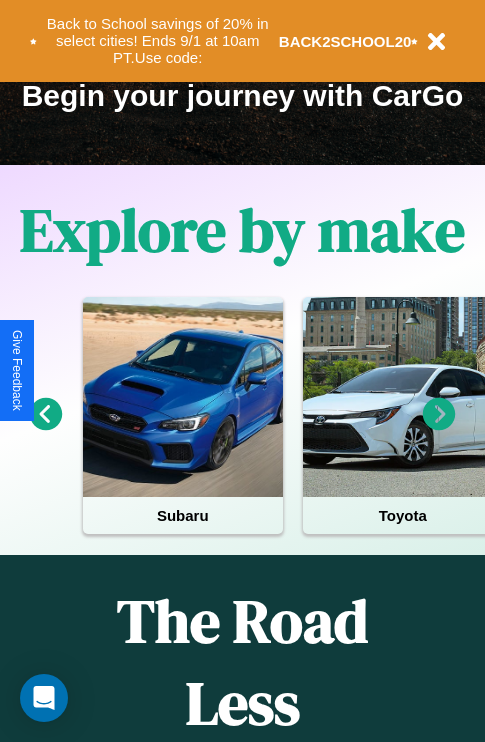 scroll, scrollTop: 113, scrollLeft: 238, axis: both 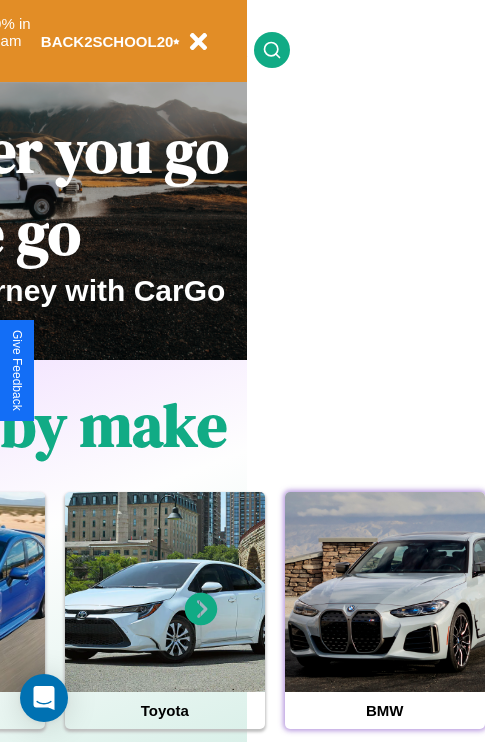click at bounding box center [385, 592] 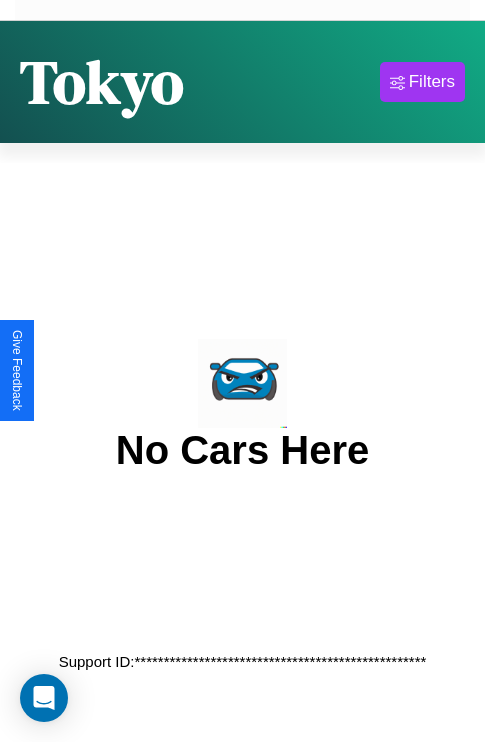 scroll, scrollTop: 0, scrollLeft: 0, axis: both 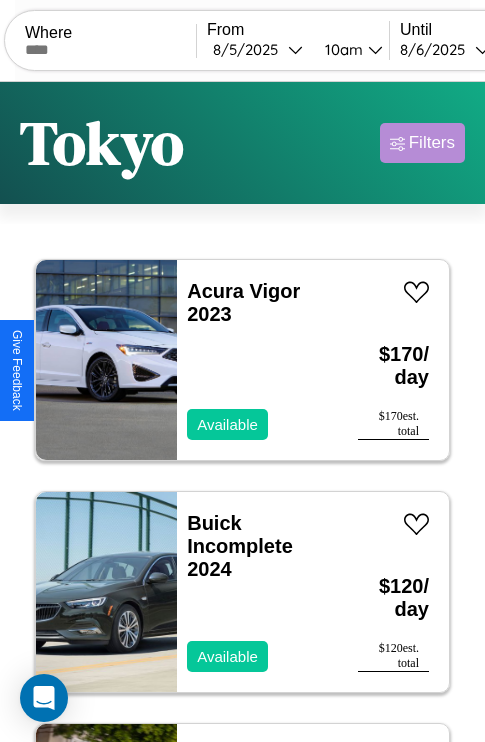 click on "Filters" at bounding box center [432, 143] 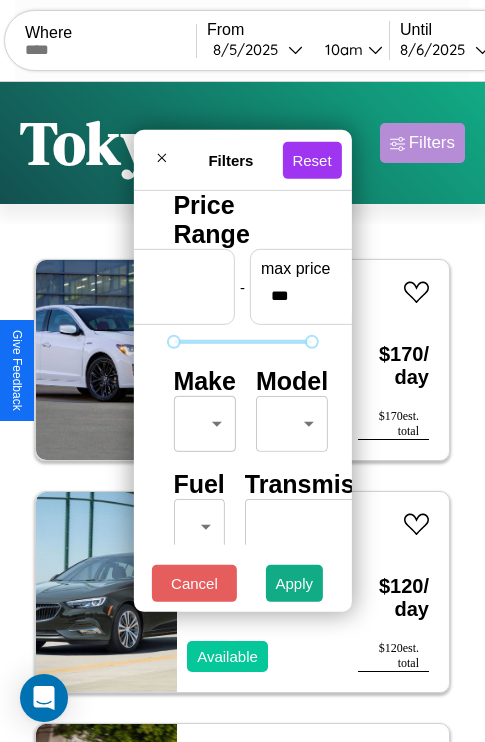 scroll, scrollTop: 162, scrollLeft: 0, axis: vertical 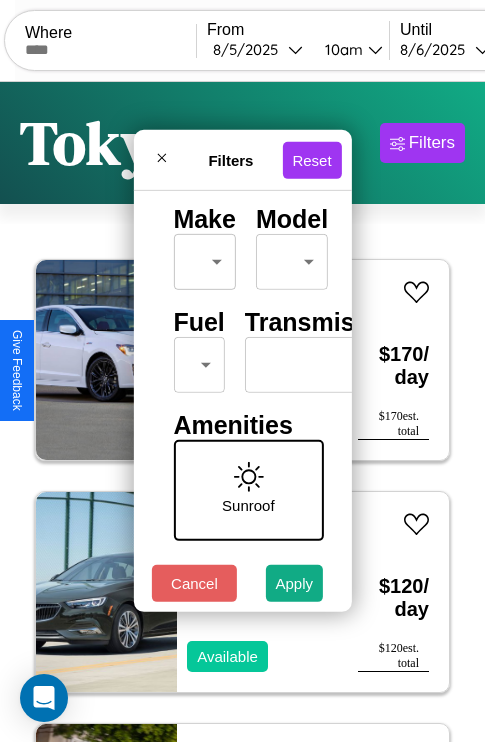 click on "CarGo Where From 8 / 5 / 2025 10am Until 8 / 6 / 2025 10am Become a Host Login Sign Up [CITY] Filters 26 cars in this area These cars can be picked up in this city. Acura Vigor 2023 Available $ 170 / day $ 170 est. total Buick Incomplete 2024 Available $ 120 / day $ 120 est. total Nissan Frontier 2019 Unavailable $ 50 / day $ 50 est. total Jaguar X-Type 2021 Available $ 140 / day $ 140 est. total Volvo WG 2018 Available $ 120 / day $ 120 est. total Tesla Cybertruck 2022 Available $ 100 / day $ 100 est. total Mazda CX-9 2022 Available $ 150 / day $ 150 est. total Tesla Model 3 2022 Available $ 70 / day $ 70 est. total Alfa Romeo 8C Competizione Spider 2023 Available $ 70 / day $ 70 est. total Lincoln MKZ 2023 Available $ 50 / day $ 50 est. total Hyundai Santa Fe XL 2021 Available $ 110 / day $ 110 est. total Lincoln Zephyr 2014 Unavailable $ 110 / day $ 110 est. total Volvo 940 Series 2014 Available $ 150 / day $ 150 est. total $" at bounding box center [242, 412] 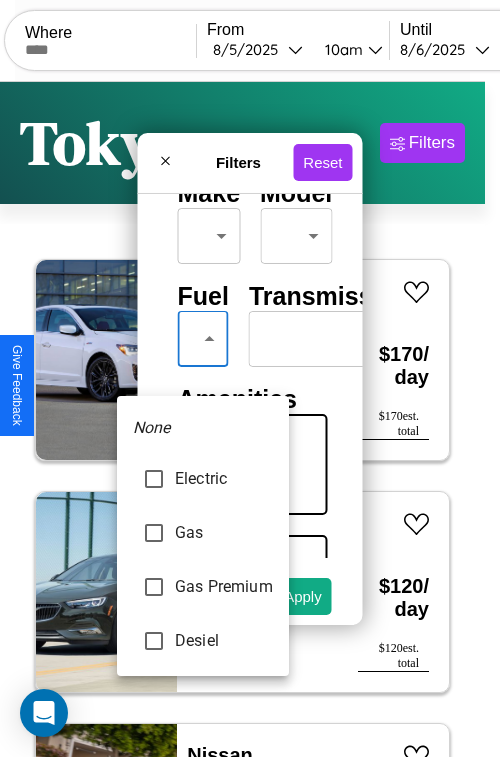 type on "**********" 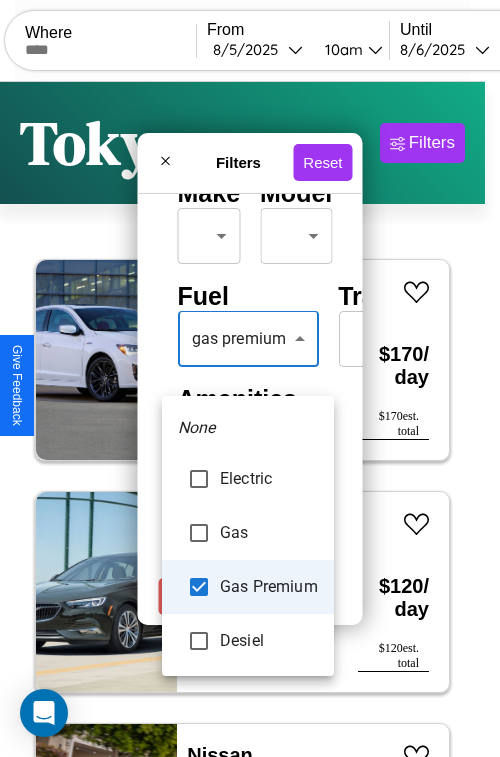 click at bounding box center (250, 378) 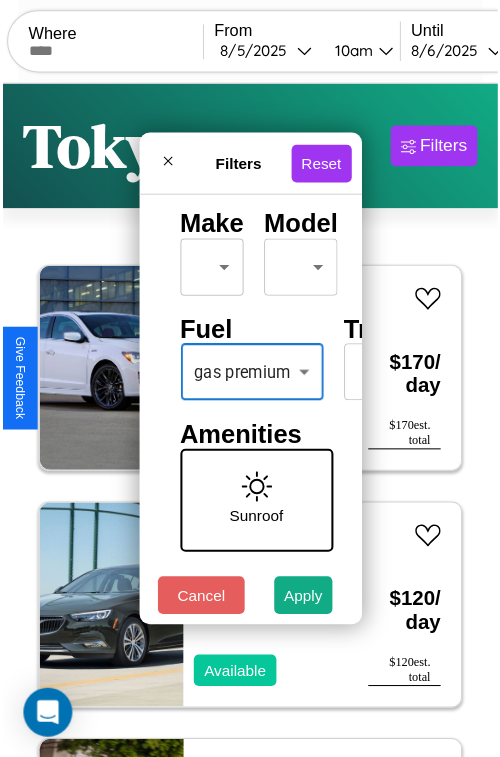 scroll, scrollTop: 59, scrollLeft: 0, axis: vertical 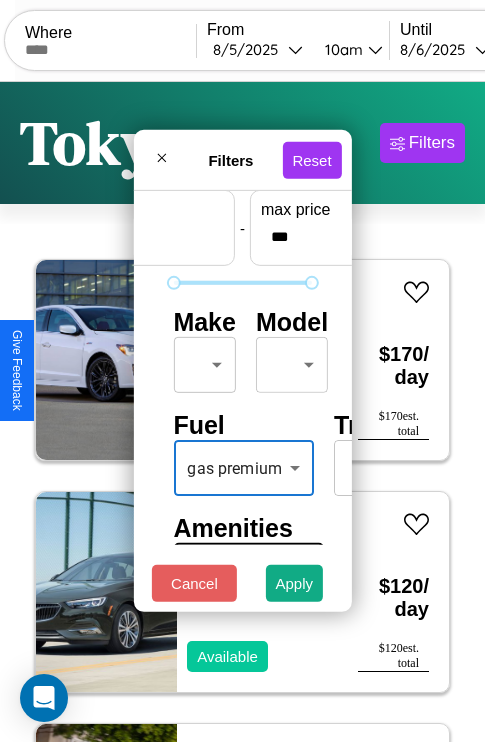 click on "CarGo Where From 8 / 5 / 2025 10am Until 8 / 6 / 2025 10am Become a Host Login Sign Up [CITY] Filters 26 cars in this area These cars can be picked up in this city. Acura Vigor 2023 Available $ 170 / day $ 170 est. total Buick Incomplete 2024 Available $ 120 / day $ 120 est. total Nissan Frontier 2019 Unavailable $ 50 / day $ 50 est. total Jaguar X-Type 2021 Available $ 140 / day $ 140 est. total Volvo WG 2018 Available $ 120 / day $ 120 est. total Tesla Cybertruck 2022 Available $ 100 / day $ 100 est. total Mazda CX-9 2022 Available $ 150 / day $ 150 est. total Tesla Model 3 2022 Available $ 70 / day $ 70 est. total Alfa Romeo 8C Competizione Spider 2023 Available $ 70 / day $ 70 est. total Lincoln MKZ 2023 Available $ 50 / day $ 50 est. total Hyundai Santa Fe XL 2021 Available $ 110 / day $ 110 est. total Lincoln Zephyr 2014 Unavailable $ 110 / day $ 110 est. total Volvo 940 Series 2014 Available $ 150 / day $ 150 est. total $" at bounding box center (242, 412) 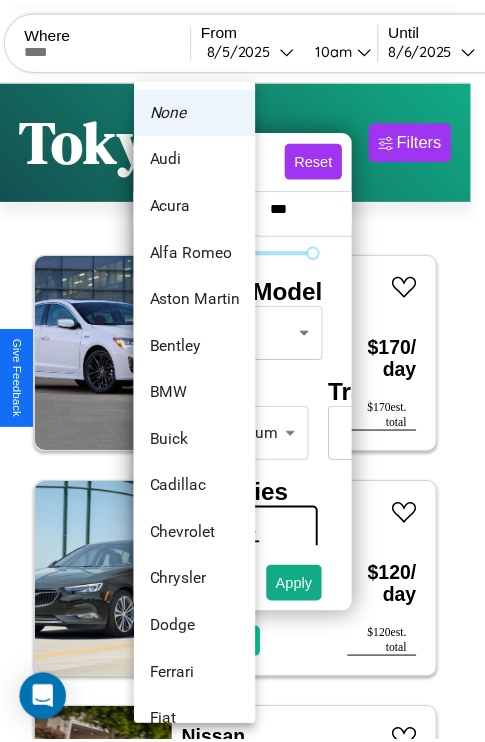 scroll, scrollTop: 134, scrollLeft: 0, axis: vertical 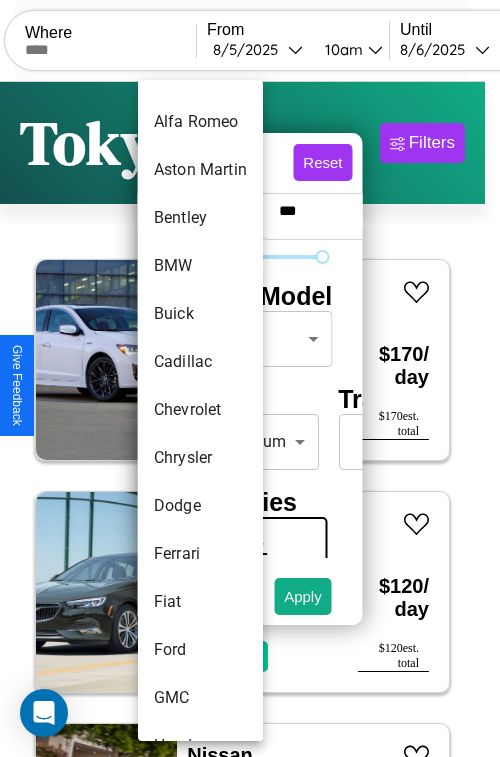 click on "Chevrolet" at bounding box center [200, 410] 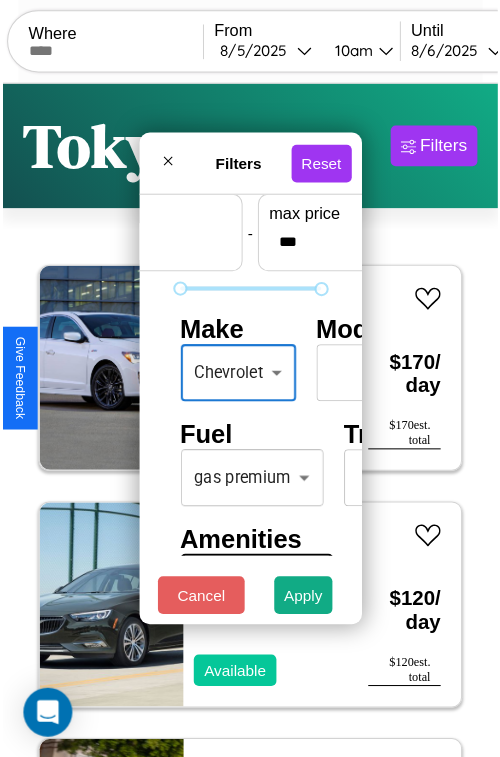 scroll, scrollTop: 59, scrollLeft: 37, axis: both 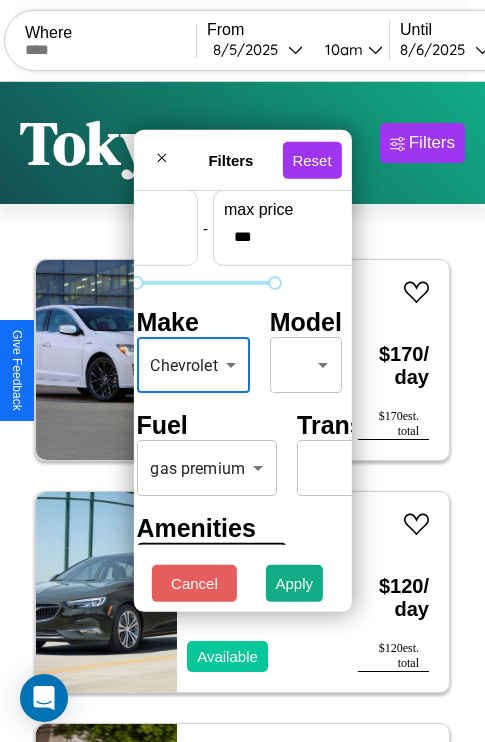 click on "CarGo Where From 8 / 5 / 2025 10am Until 8 / 6 / 2025 10am Become a Host Login Sign Up [CITY] Filters 26 cars in this area These cars can be picked up in this city. Acura Vigor 2023 Available $ 170 / day $ 170 est. total Buick Incomplete 2024 Available $ 120 / day $ 120 est. total Nissan Frontier 2019 Unavailable $ 50 / day $ 50 est. total Jaguar X-Type 2021 Available $ 140 / day $ 140 est. total Volvo WG 2018 Available $ 120 / day $ 120 est. total Tesla Cybertruck 2022 Available $ 100 / day $ 100 est. total Mazda CX-9 2022 Available $ 150 / day $ 150 est. total Tesla Model 3 2022 Available $ 70 / day $ 70 est. total Alfa Romeo 8C Competizione Spider 2023 Available $ 70 / day $ 70 est. total Lincoln MKZ 2023 Available $ 50 / day $ 50 est. total Hyundai Santa Fe XL 2021 Available $ 110 / day $ 110 est. total Lincoln Zephyr 2014 Unavailable $ 110 / day $ 110 est. total Volvo 940 Series 2014 Available $ 150 / day $ 150 est. total $" at bounding box center [242, 412] 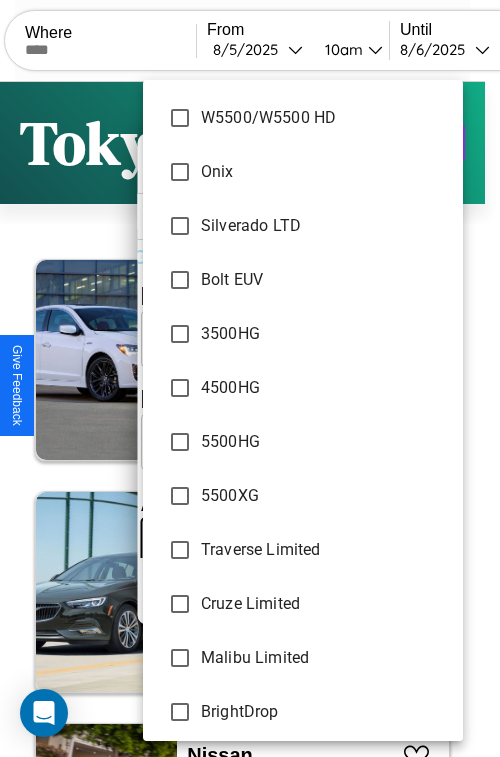 scroll, scrollTop: 6045, scrollLeft: 0, axis: vertical 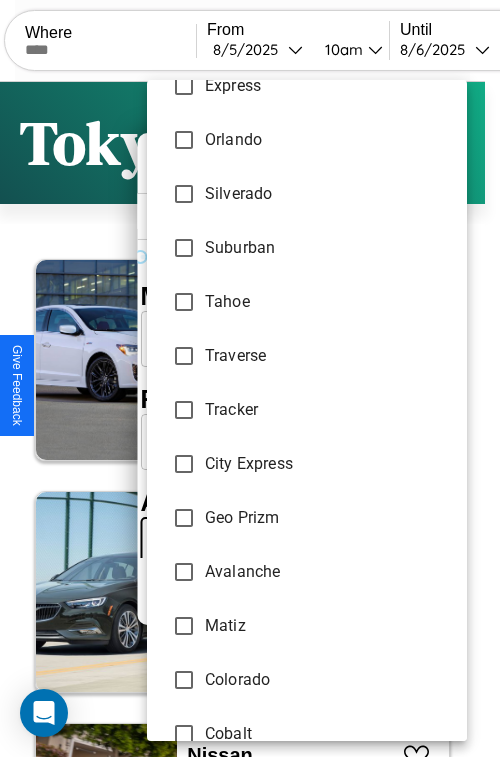 type on "**********" 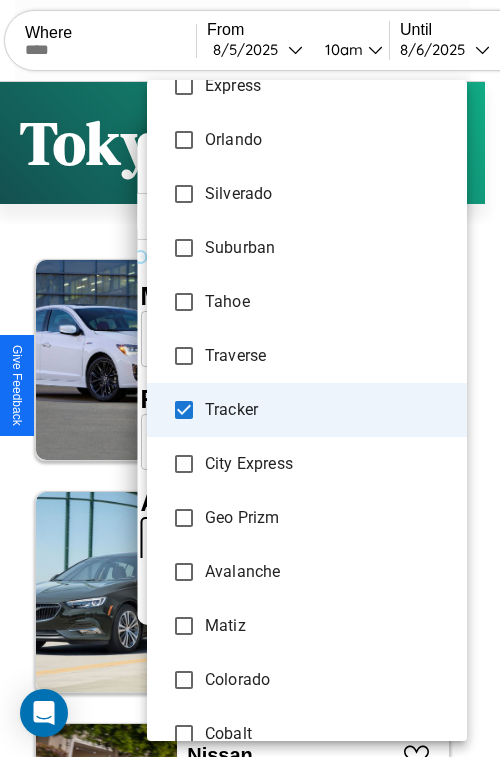 scroll, scrollTop: 59, scrollLeft: 124, axis: both 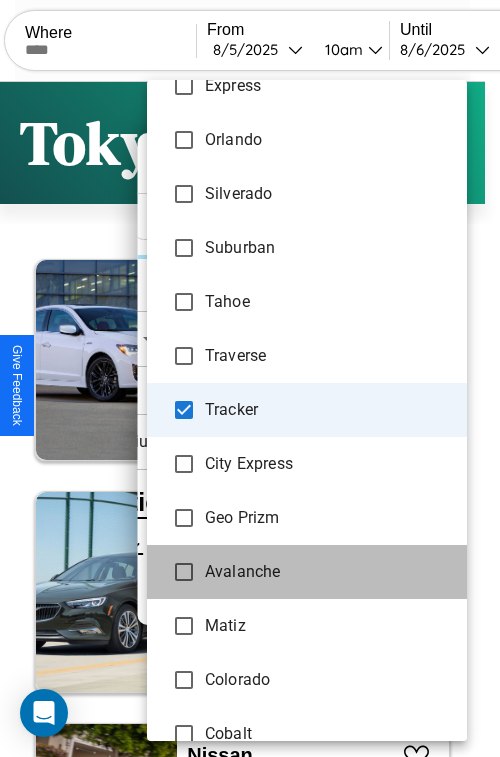 click on "Avalanche" at bounding box center (307, 572) 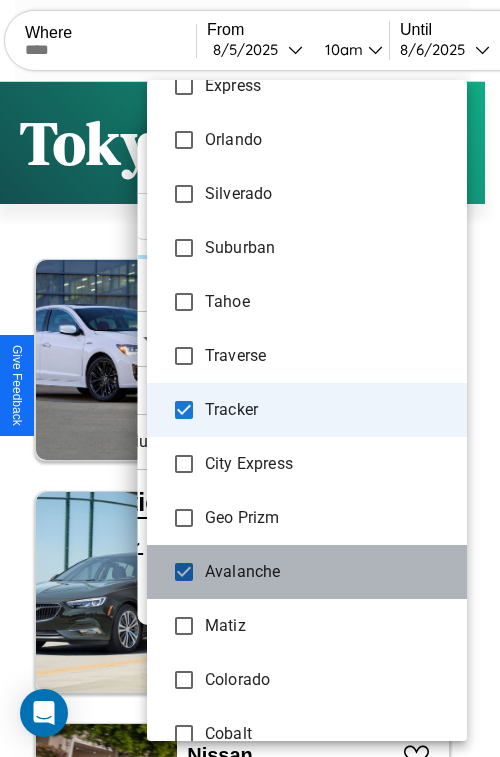 scroll, scrollTop: 206, scrollLeft: 0, axis: vertical 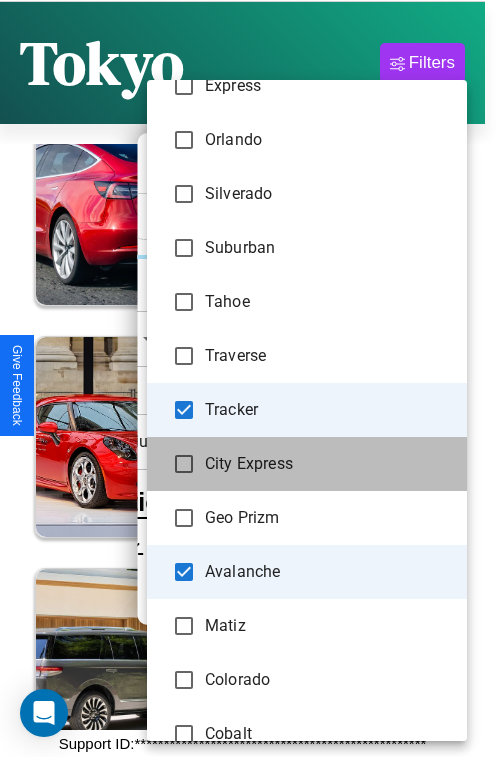 click on "City Express" at bounding box center [307, 464] 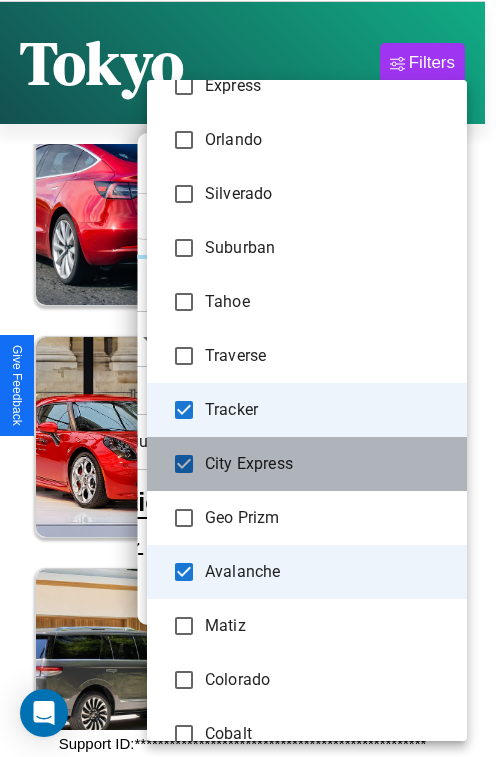 click on "City Express" at bounding box center (307, 464) 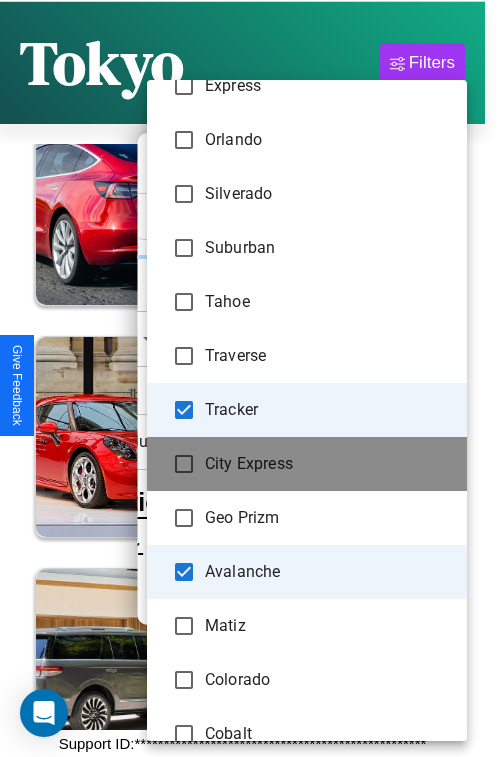 click on "City Express" at bounding box center [307, 464] 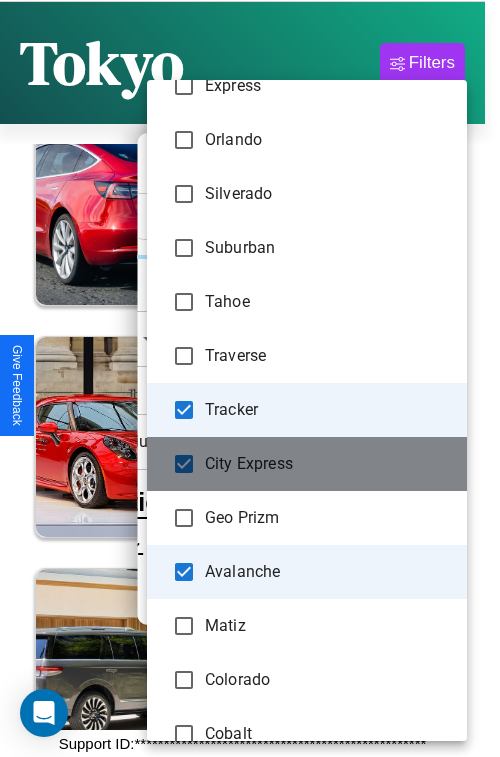 click on "City Express" at bounding box center (307, 464) 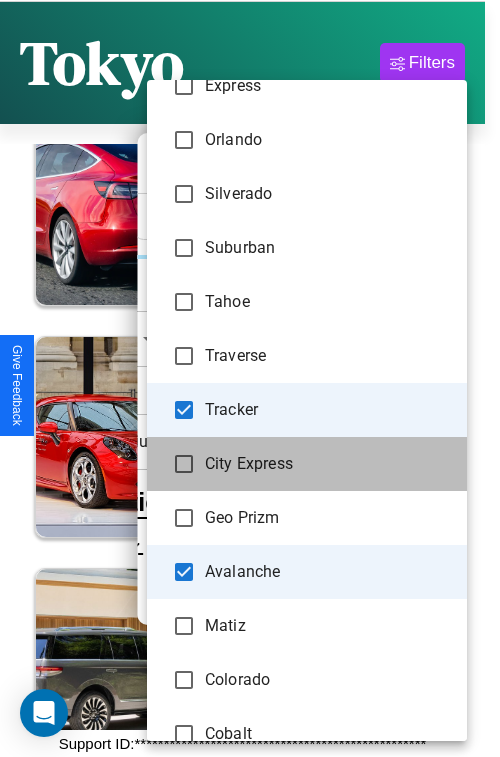 click on "City Express" at bounding box center (307, 464) 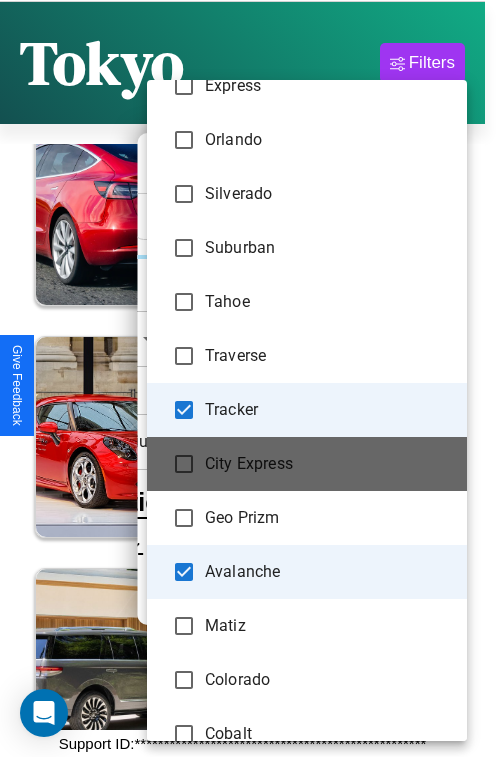 click on "City Express" at bounding box center [307, 464] 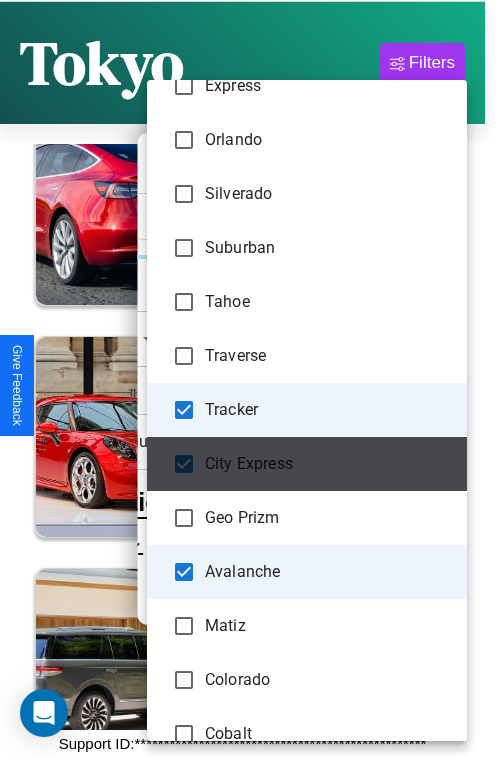 click on "City Express" at bounding box center [307, 464] 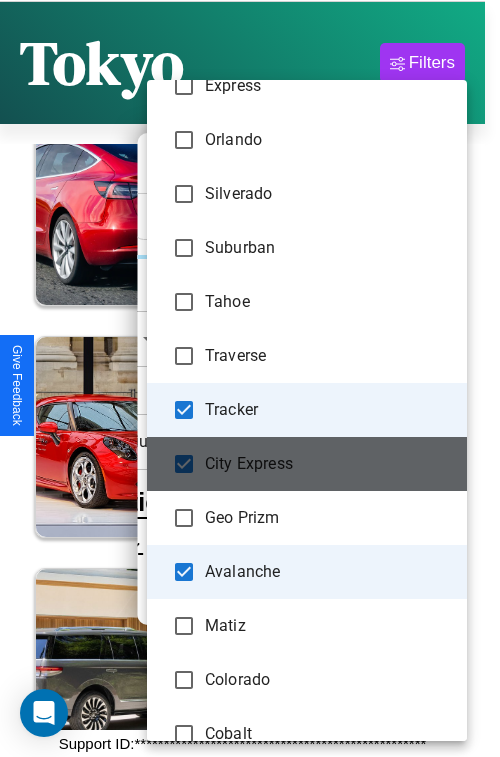 click on "City Express" at bounding box center [307, 464] 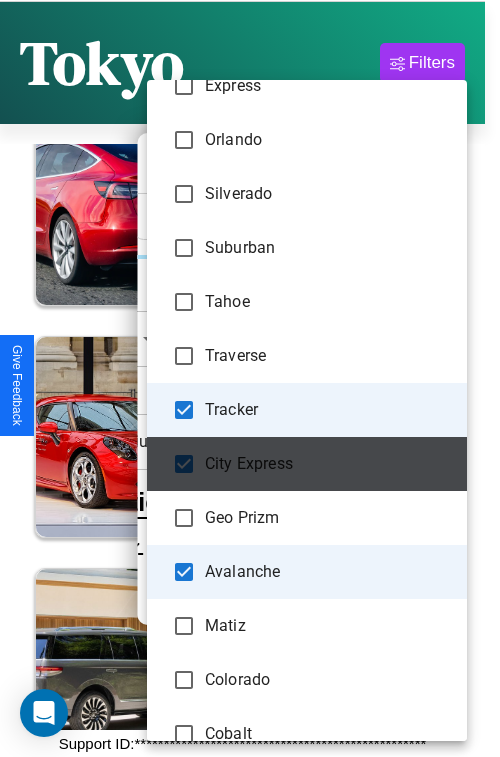 click on "City Express" at bounding box center (307, 464) 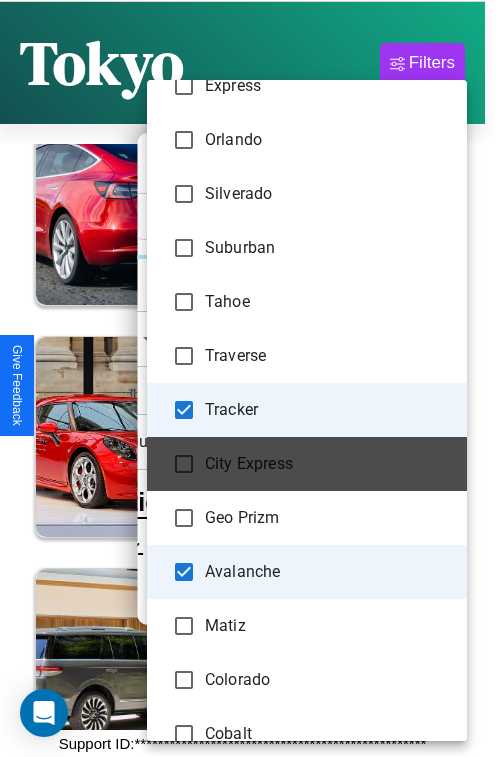 click on "City Express" at bounding box center (307, 464) 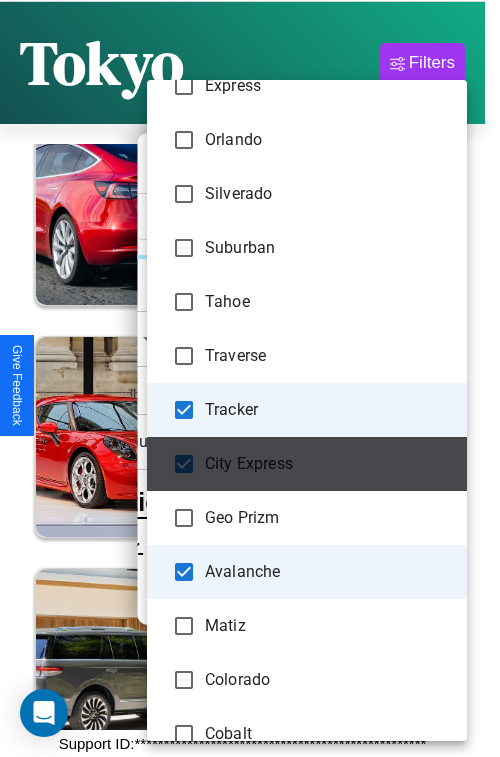 click on "City Express" at bounding box center [307, 464] 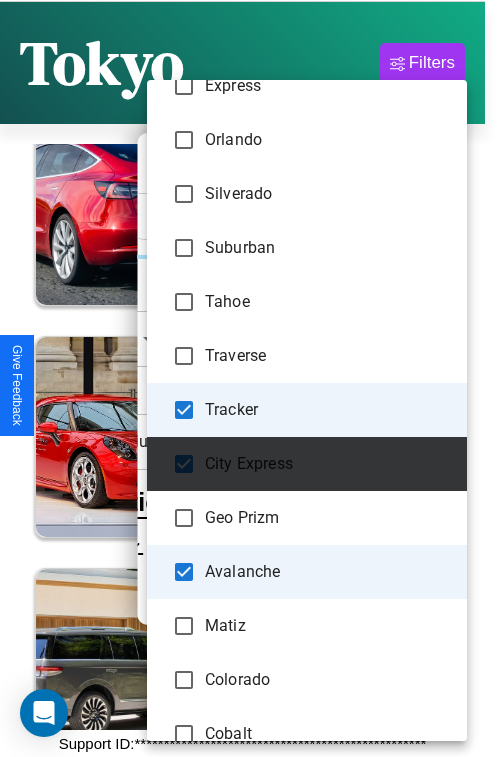 click on "City Express" at bounding box center (307, 464) 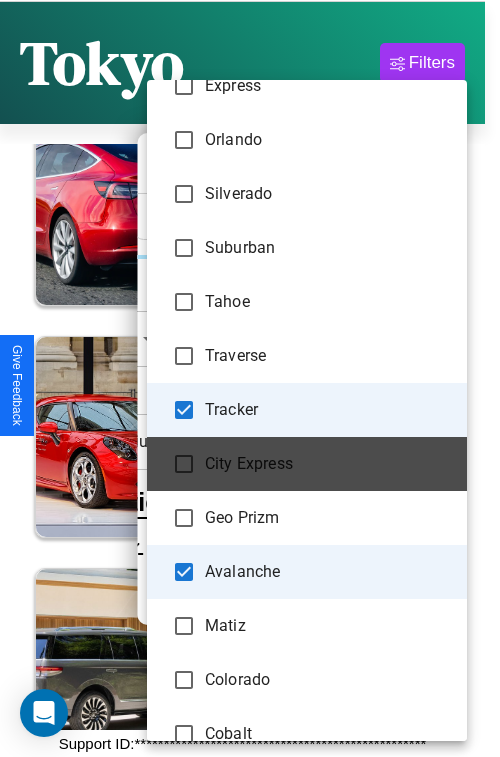 click on "City Express" at bounding box center (307, 464) 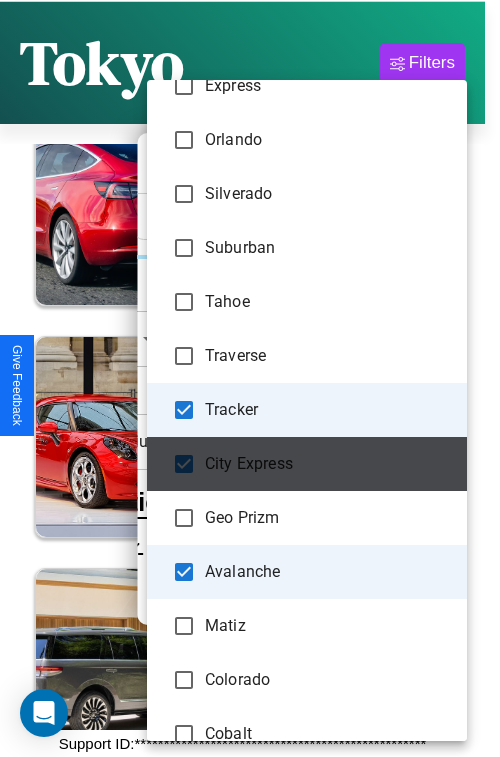 click on "City Express" at bounding box center [307, 464] 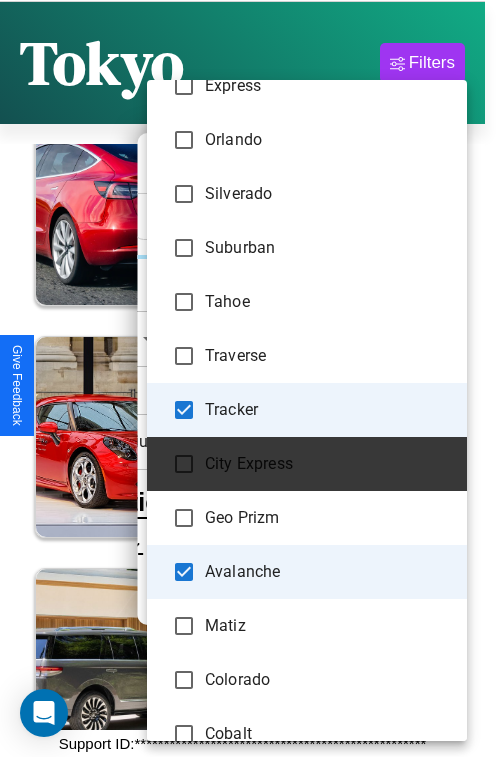 click on "City Express" at bounding box center (307, 464) 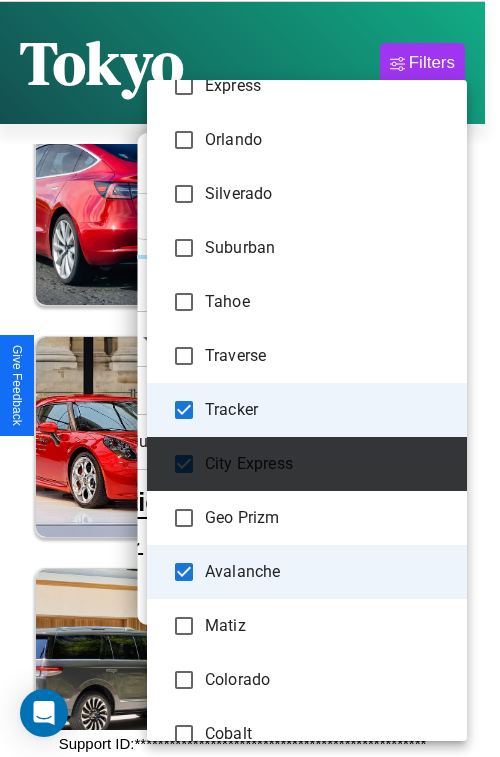 click on "City Express" at bounding box center (307, 464) 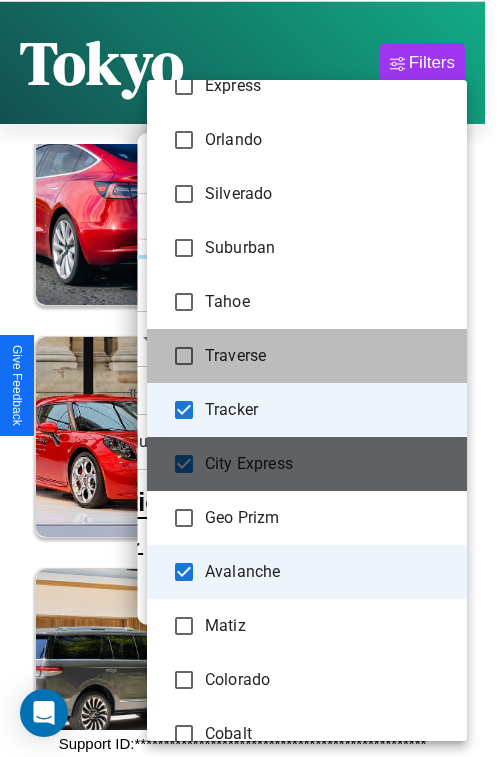 click on "Traverse" at bounding box center (307, 356) 